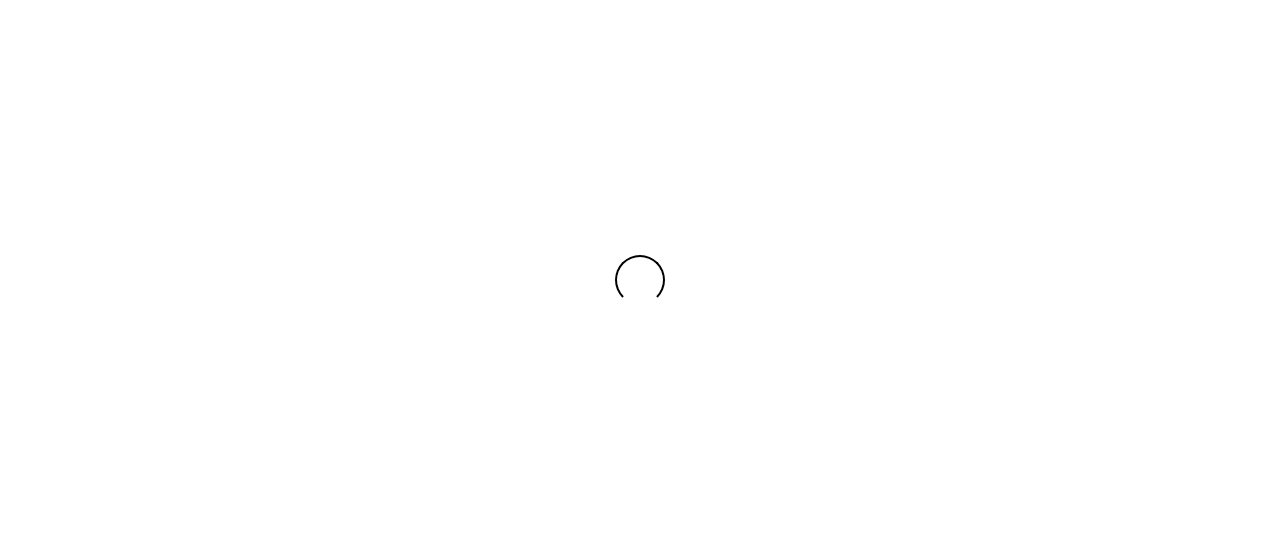 scroll, scrollTop: 0, scrollLeft: 0, axis: both 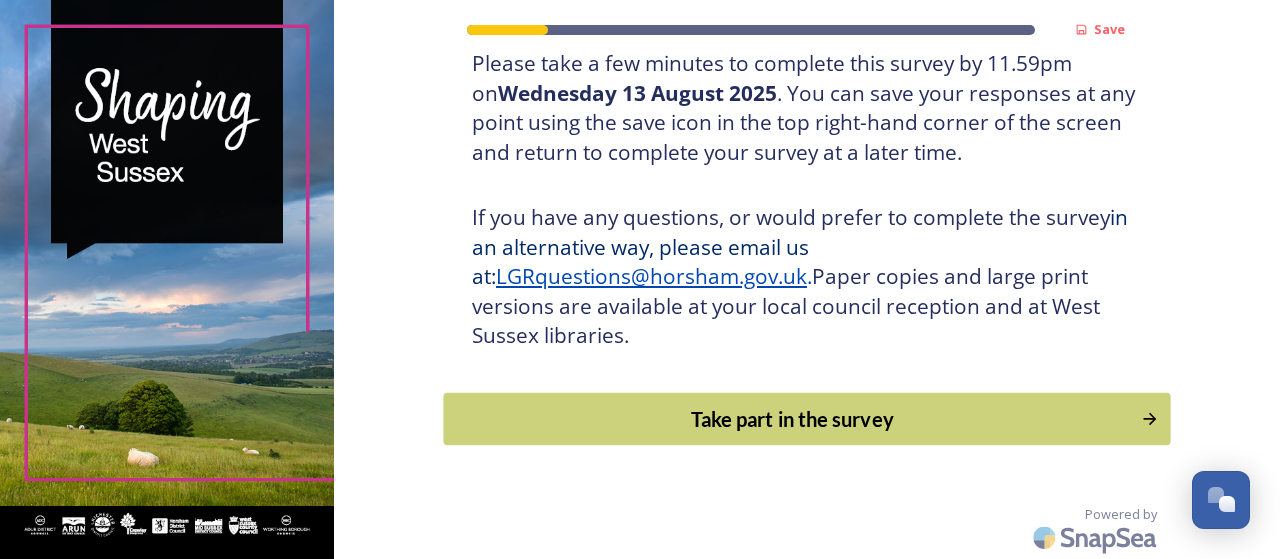 click on "Take part in the survey" at bounding box center (793, 419) 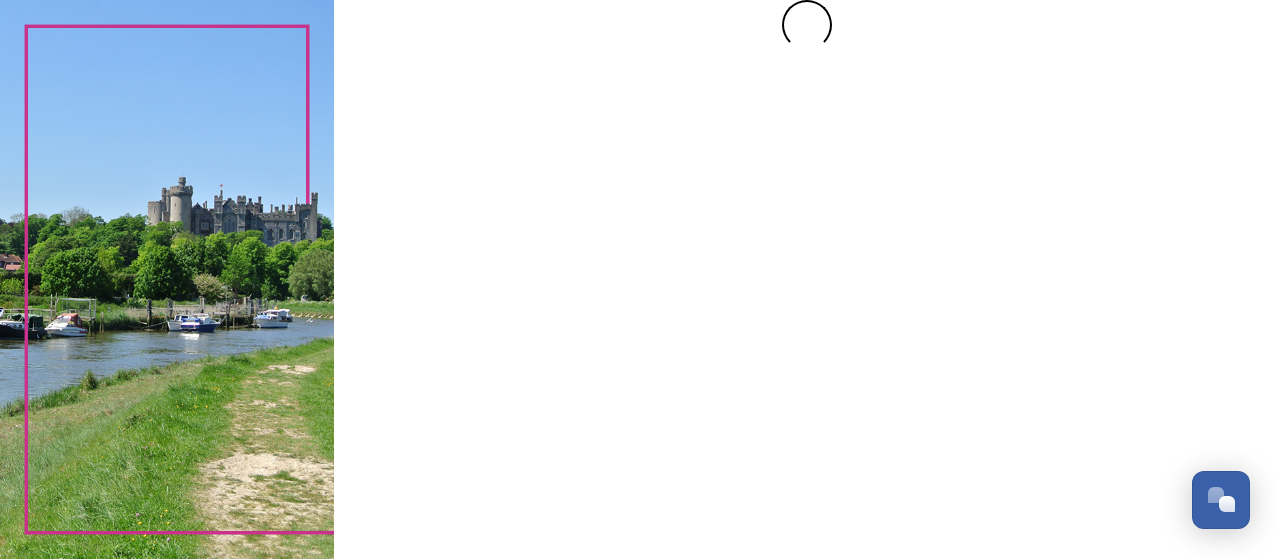 scroll, scrollTop: 0, scrollLeft: 0, axis: both 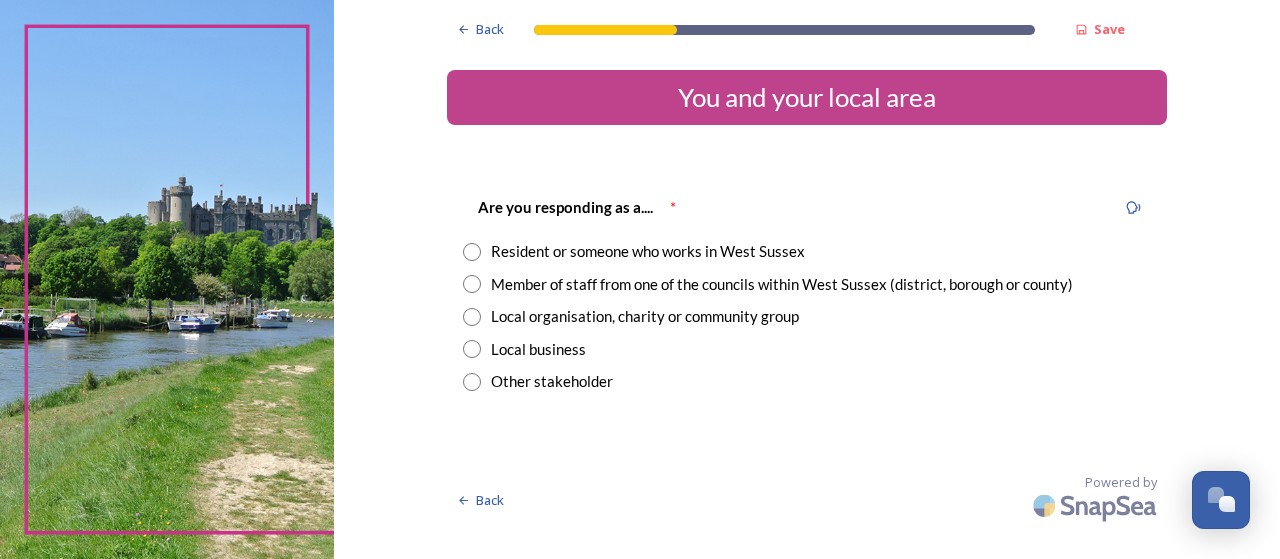 click at bounding box center (472, 284) 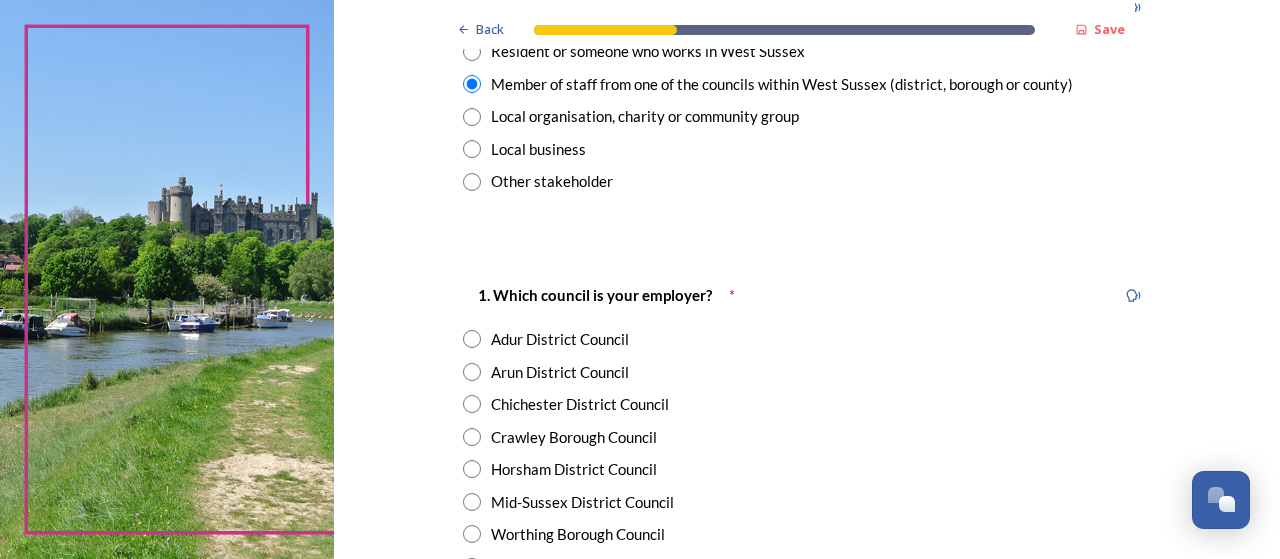 scroll, scrollTop: 400, scrollLeft: 0, axis: vertical 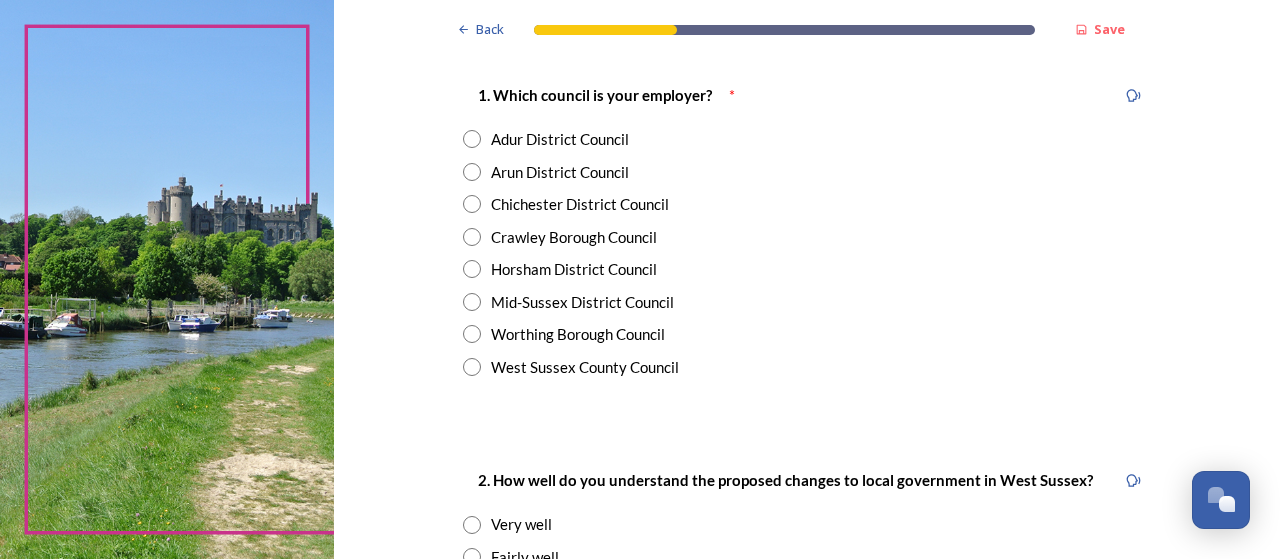 click at bounding box center (472, 139) 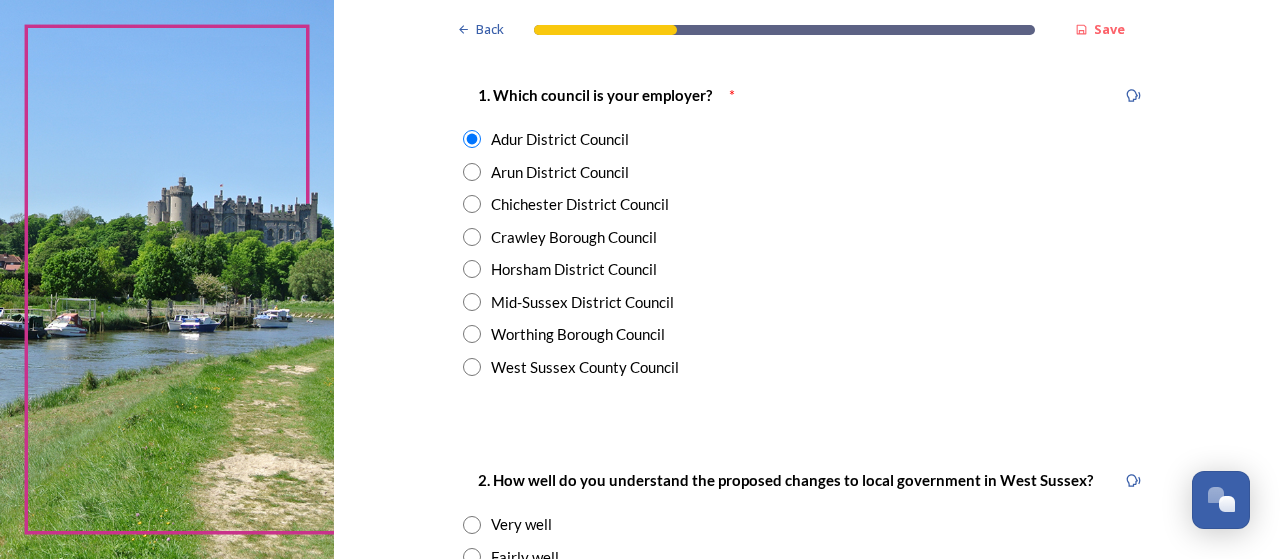 click on "Worthing Borough Council" at bounding box center [807, 334] 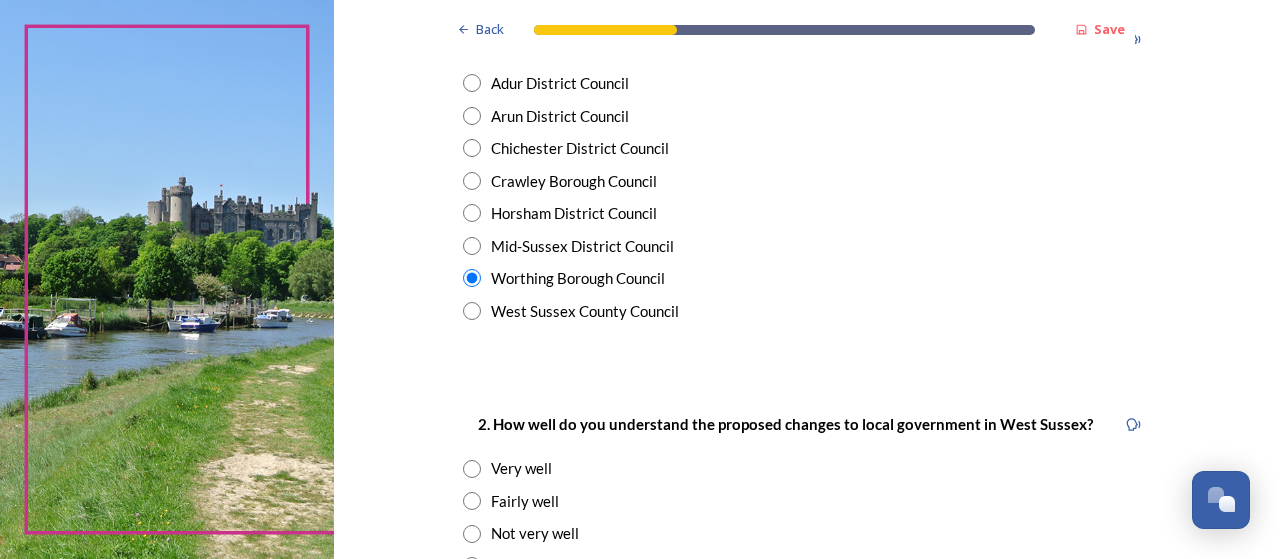 scroll, scrollTop: 400, scrollLeft: 0, axis: vertical 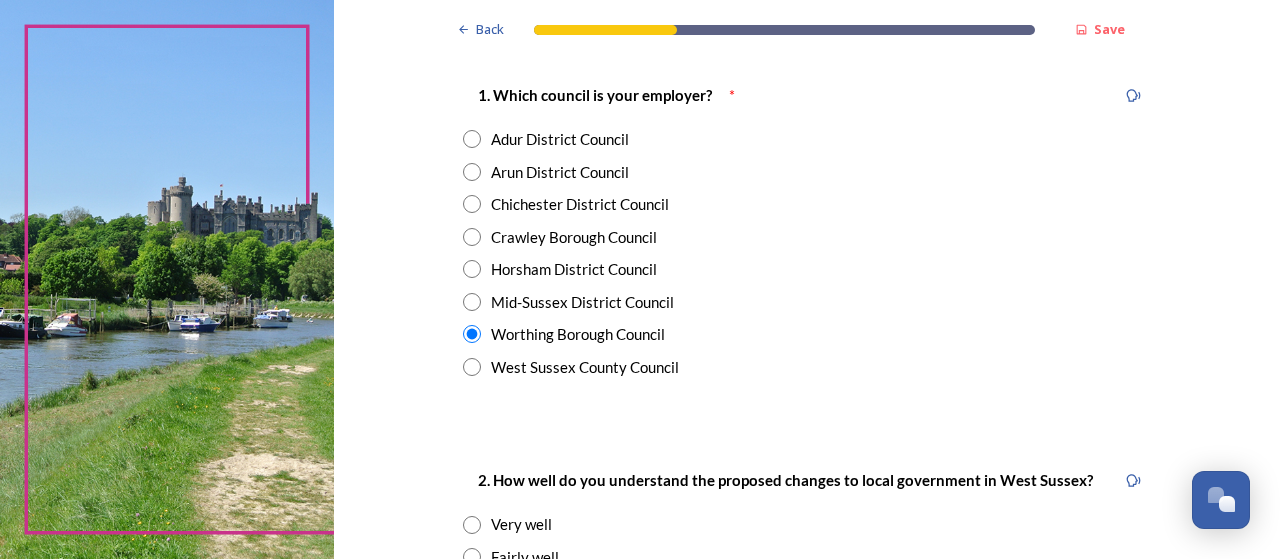 click at bounding box center [472, 139] 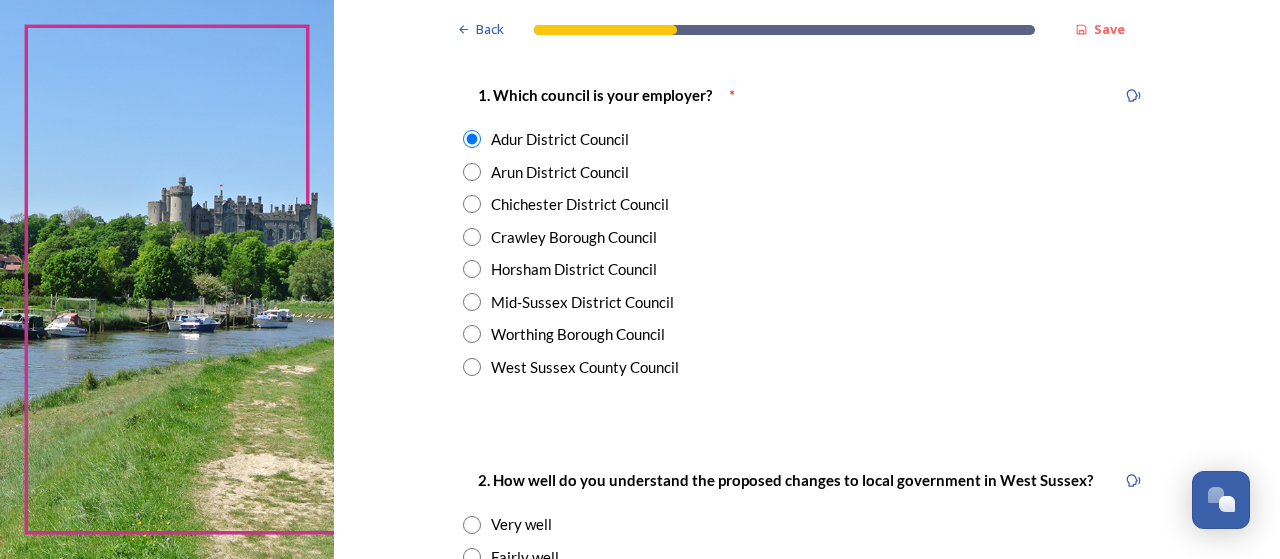 scroll, scrollTop: 600, scrollLeft: 0, axis: vertical 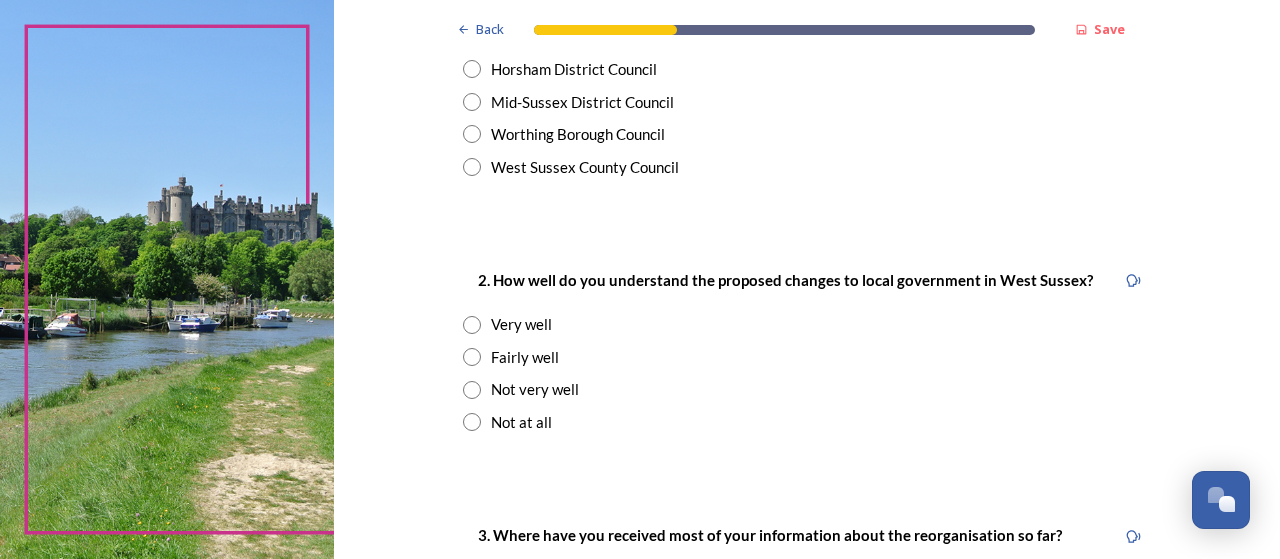 click at bounding box center (472, 357) 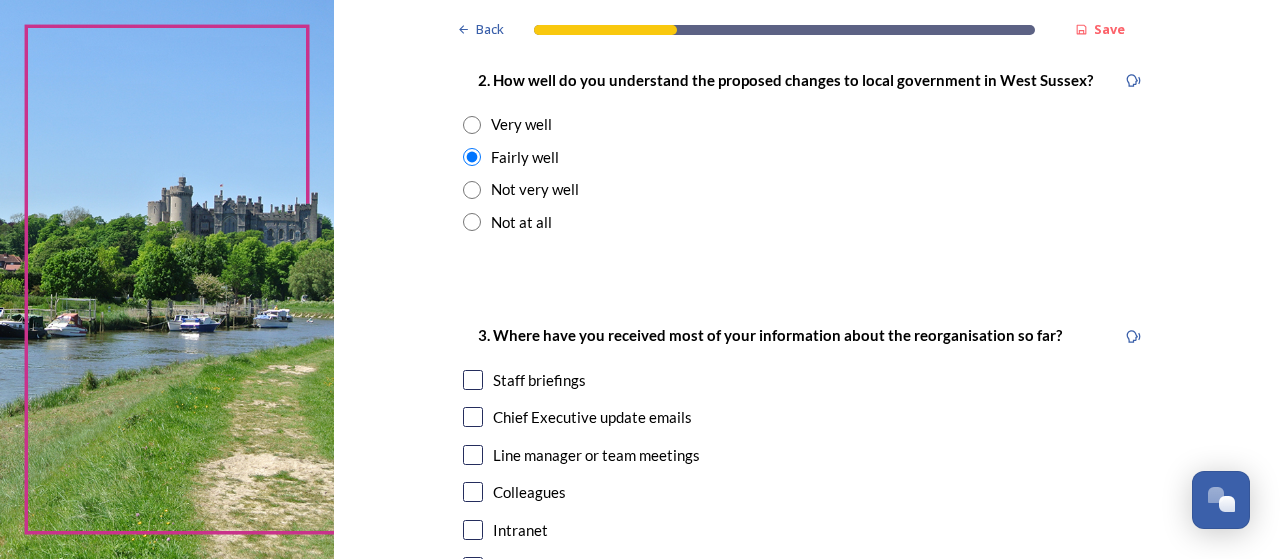 scroll, scrollTop: 900, scrollLeft: 0, axis: vertical 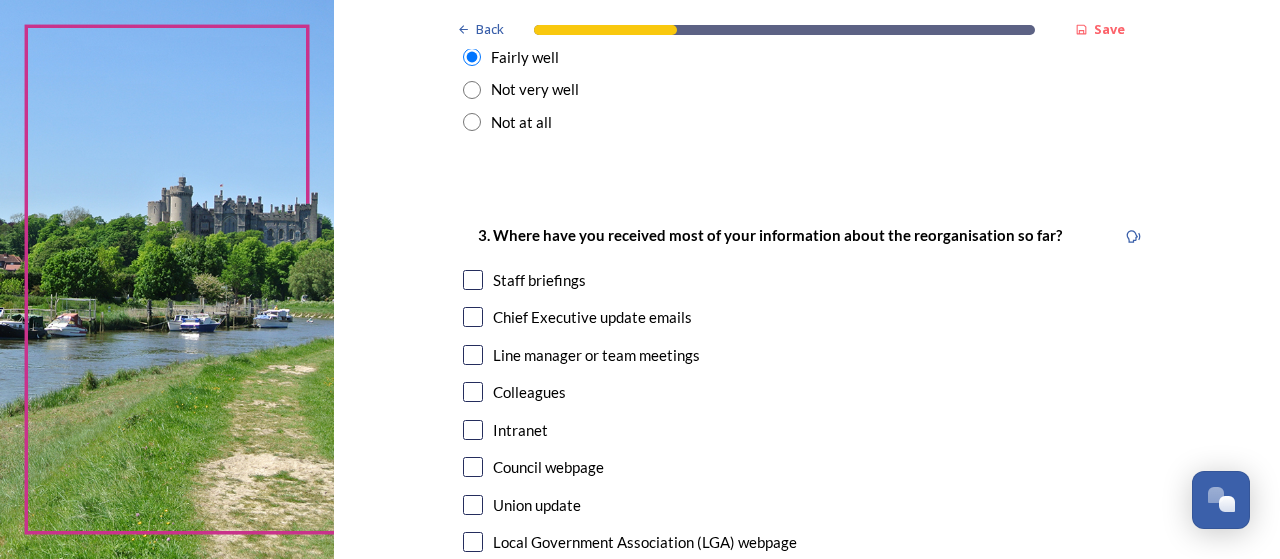 click at bounding box center [473, 280] 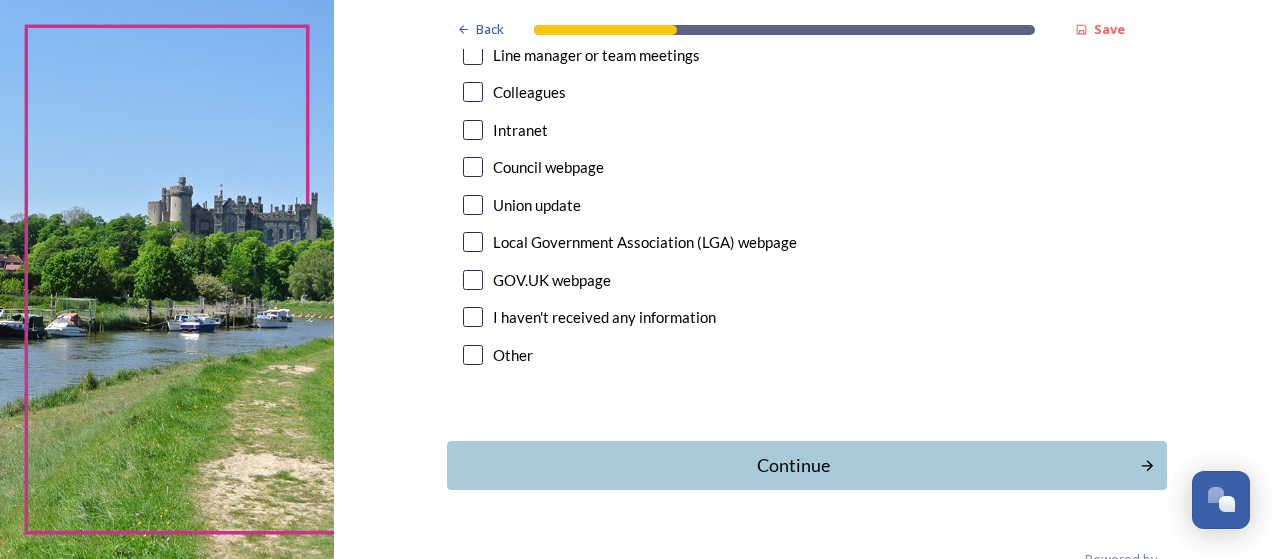 scroll, scrollTop: 1246, scrollLeft: 0, axis: vertical 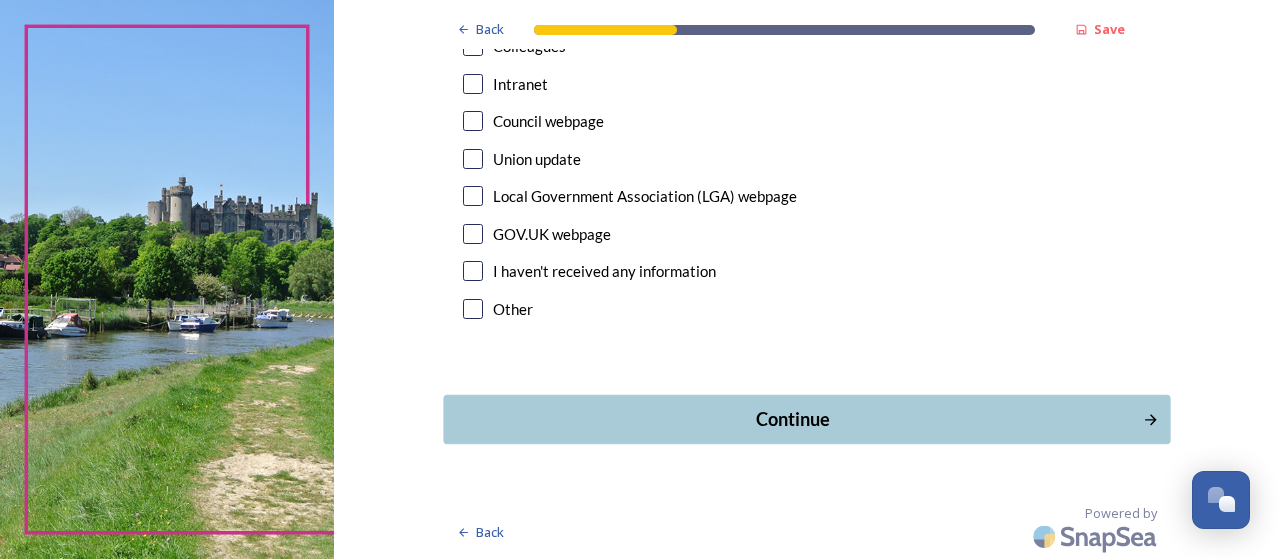 click on "Continue" at bounding box center (793, 419) 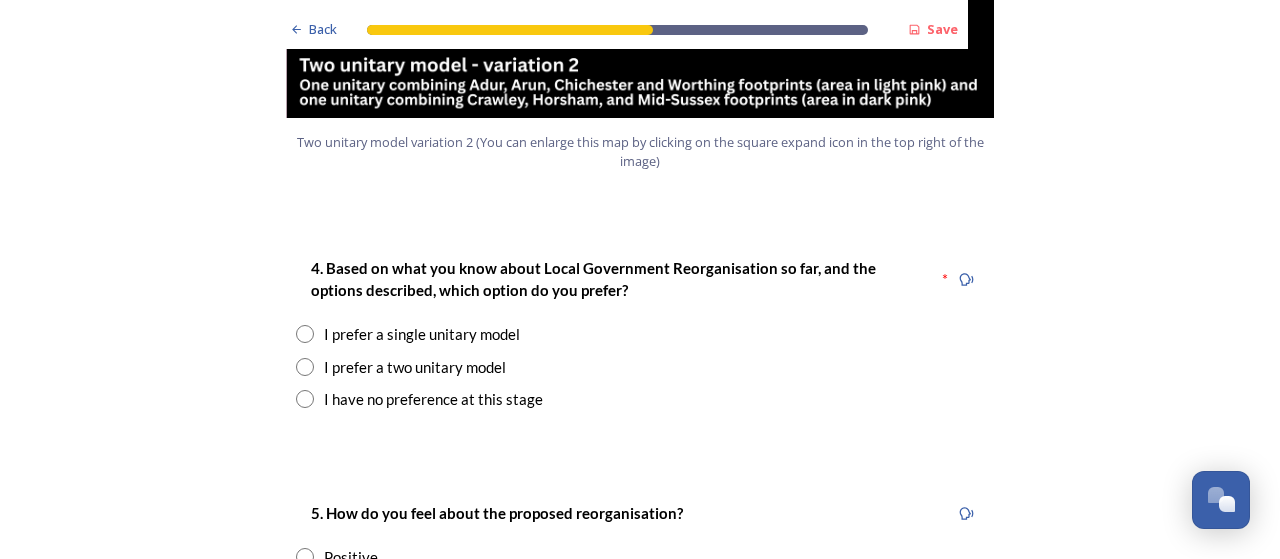 scroll, scrollTop: 2500, scrollLeft: 0, axis: vertical 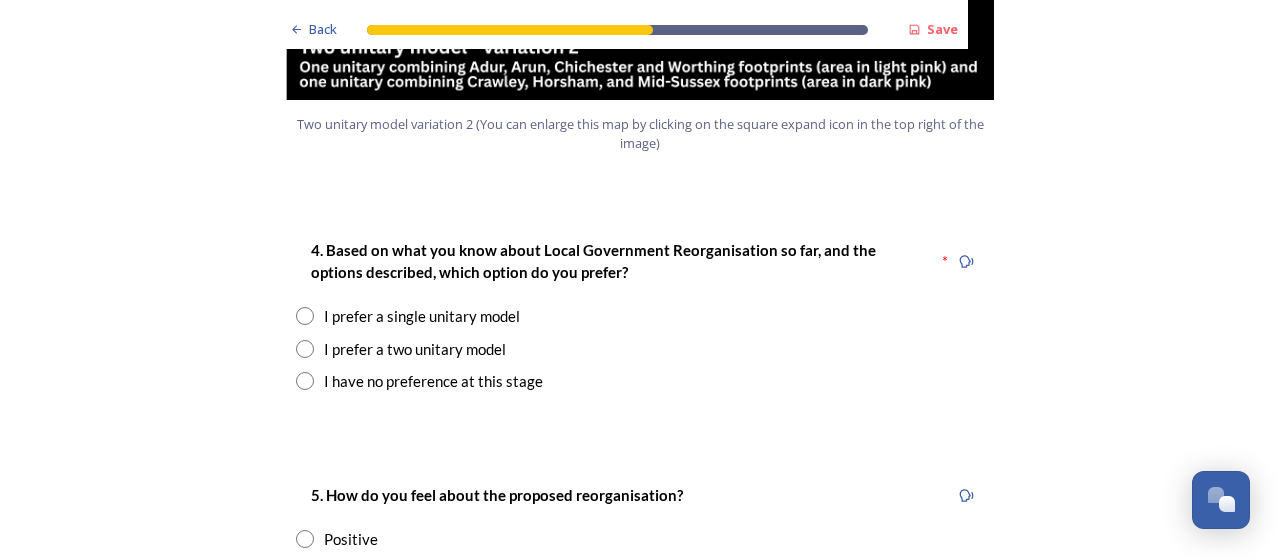 click at bounding box center (305, 316) 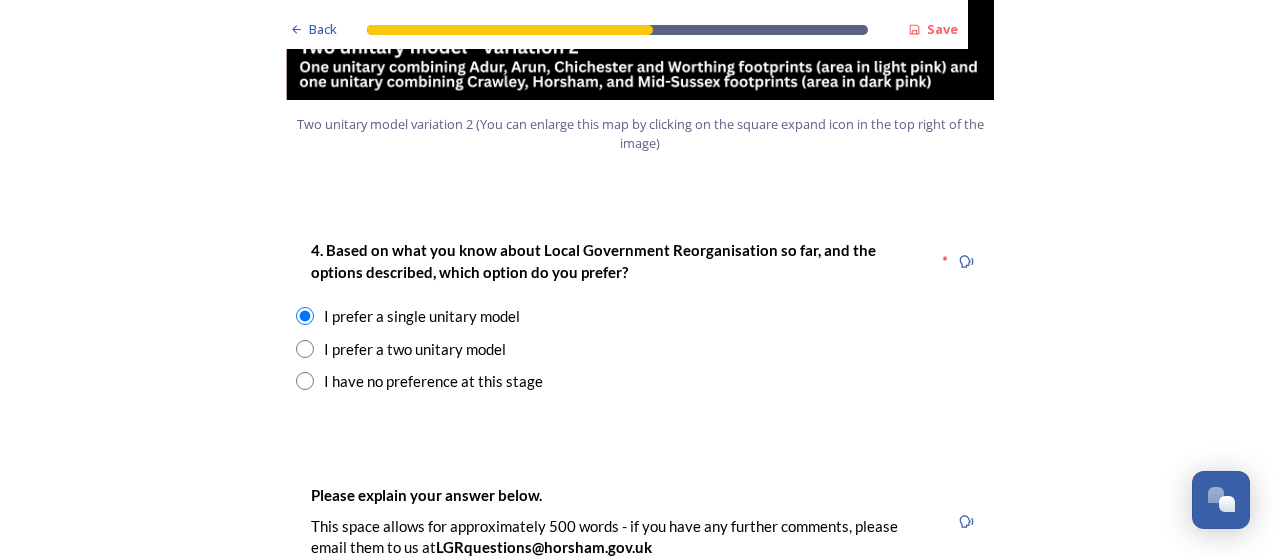 scroll, scrollTop: 2700, scrollLeft: 0, axis: vertical 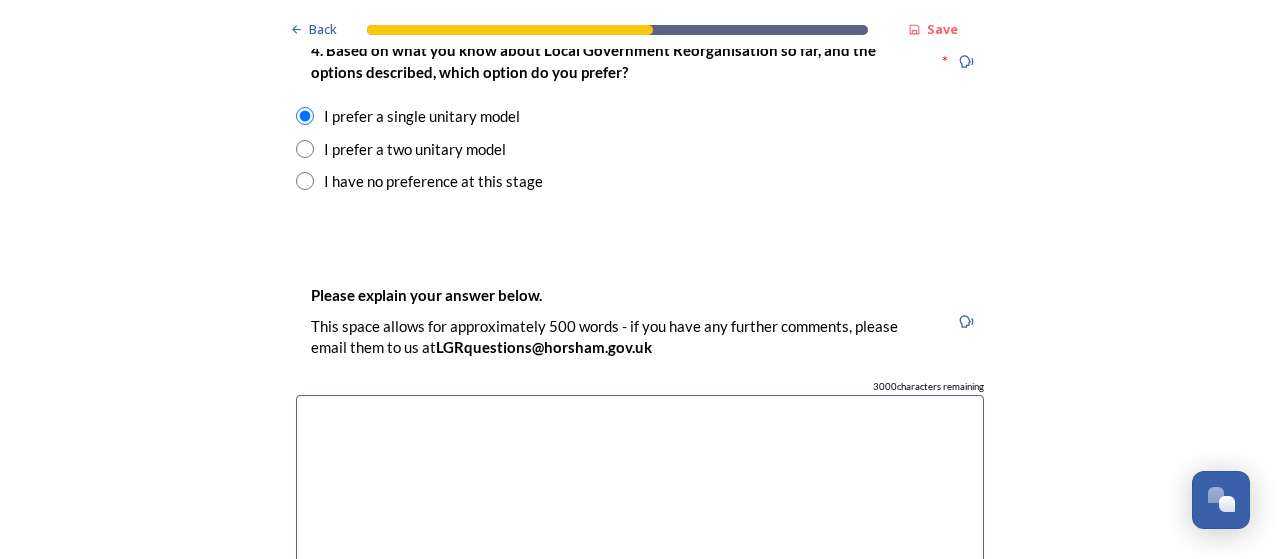click at bounding box center [305, 181] 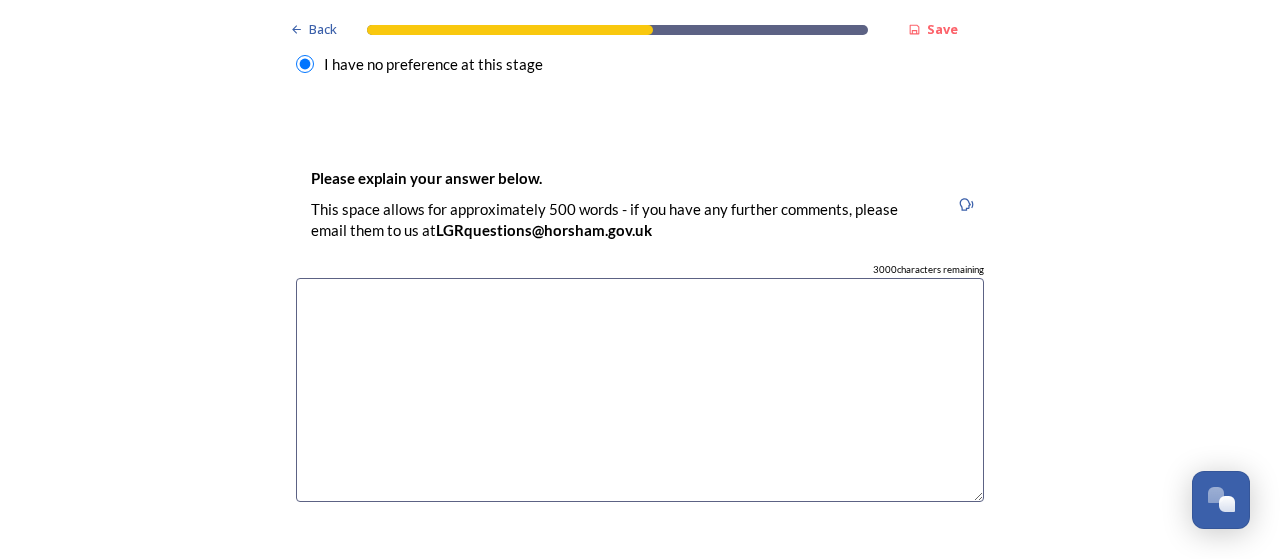 scroll, scrollTop: 2900, scrollLeft: 0, axis: vertical 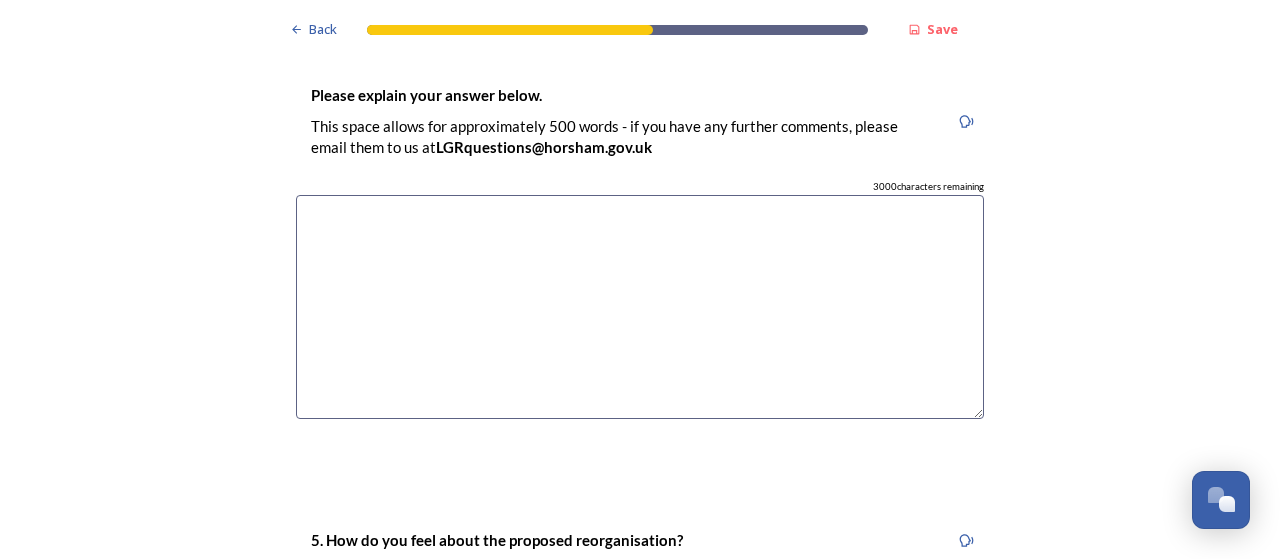 click at bounding box center [640, 307] 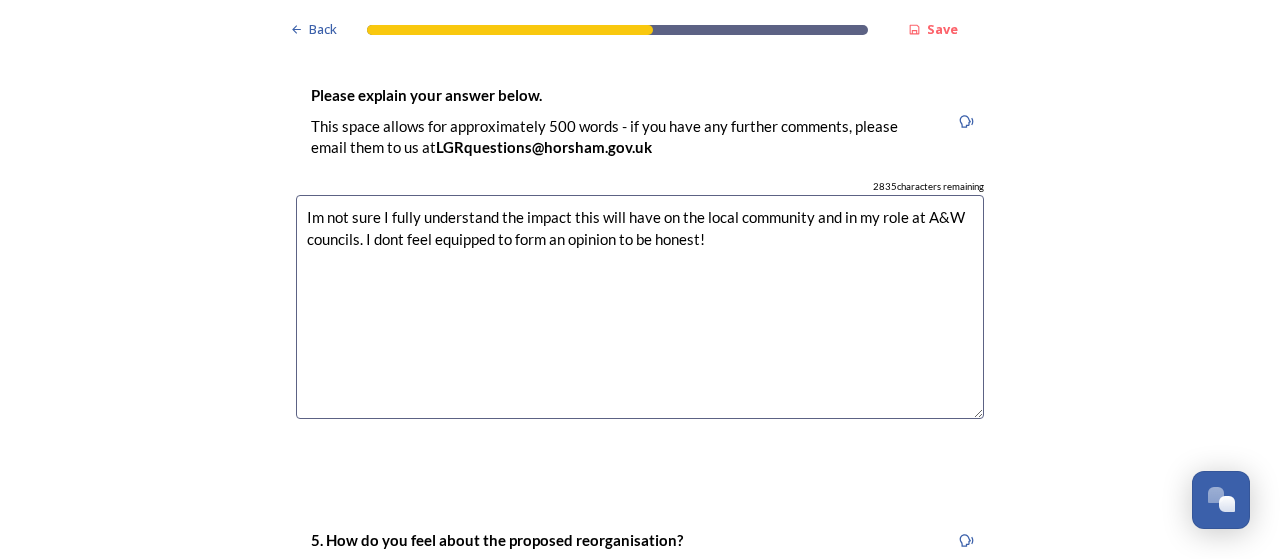 click on "Im not sure I fully understand the impact this will have on the local community and in my role at A&W councils. I dont feel equipped to form an opinion to be honest!" at bounding box center [640, 307] 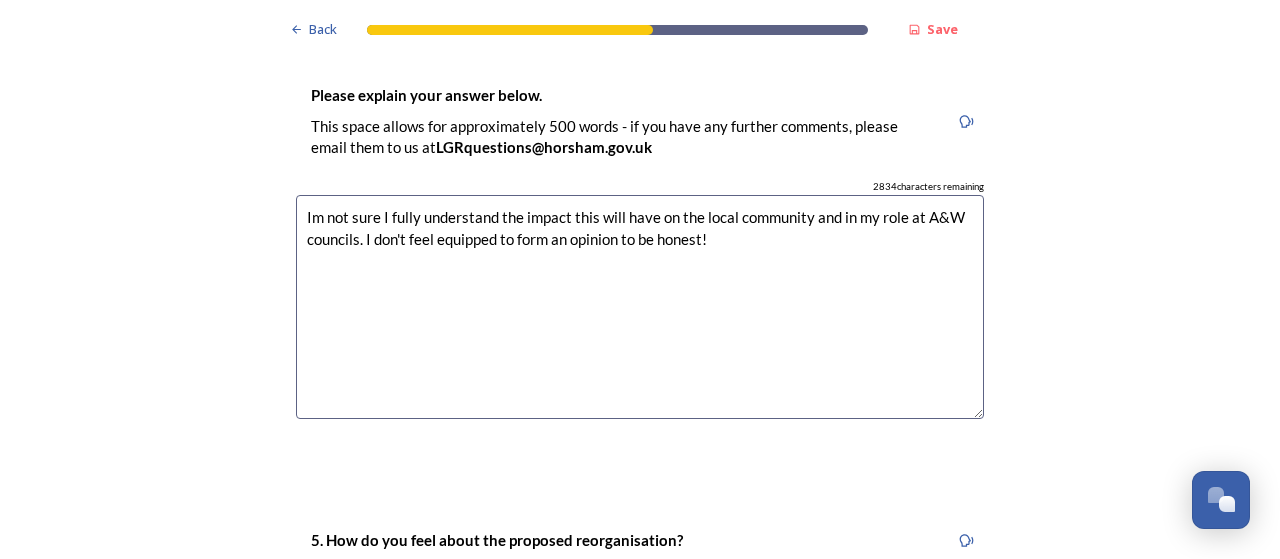 click on "Im not sure I fully understand the impact this will have on the local community and in my role at A&W councils. I don't feel equipped to form an opinion to be honest!" at bounding box center (640, 307) 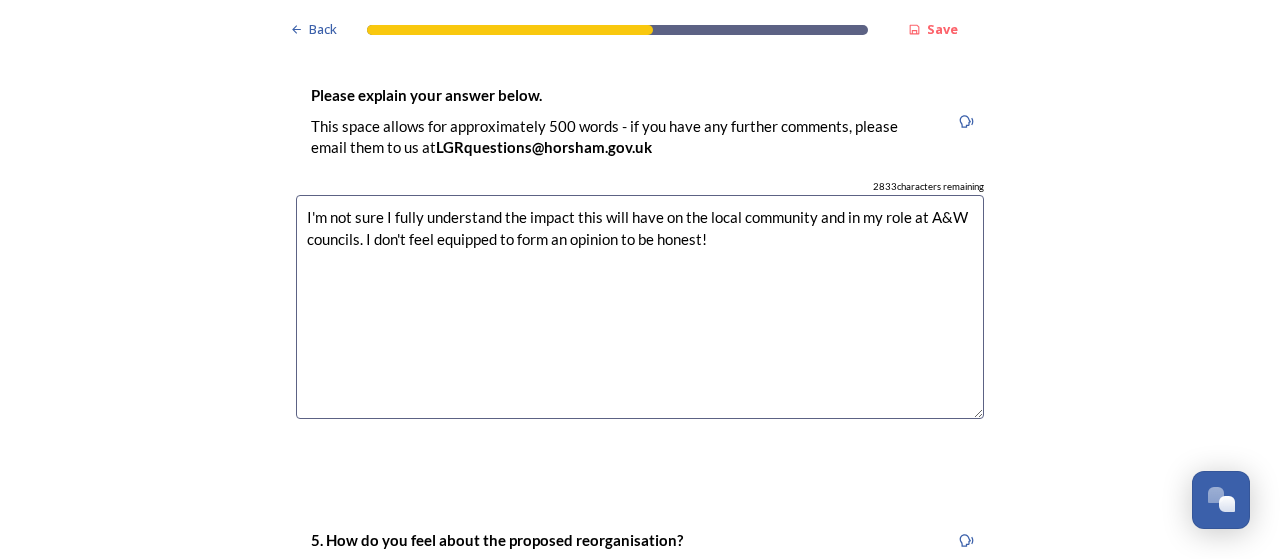 click on "I'm not sure I fully understand the impact this will have on the local community and in my role at A&W councils. I don't feel equipped to form an opinion to be honest!" at bounding box center (640, 307) 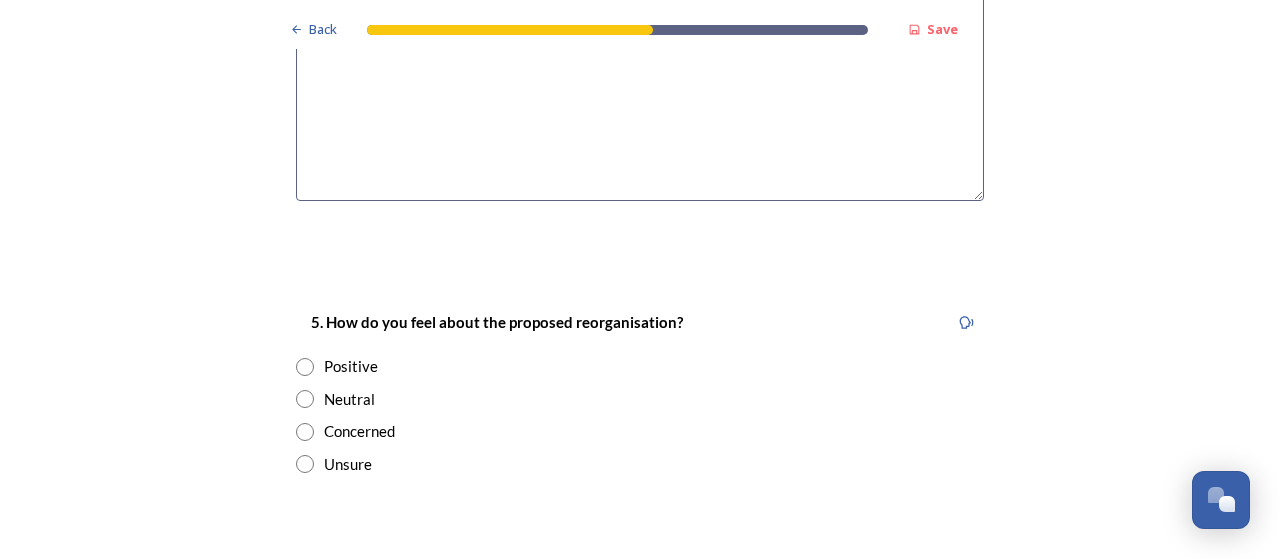scroll, scrollTop: 3200, scrollLeft: 0, axis: vertical 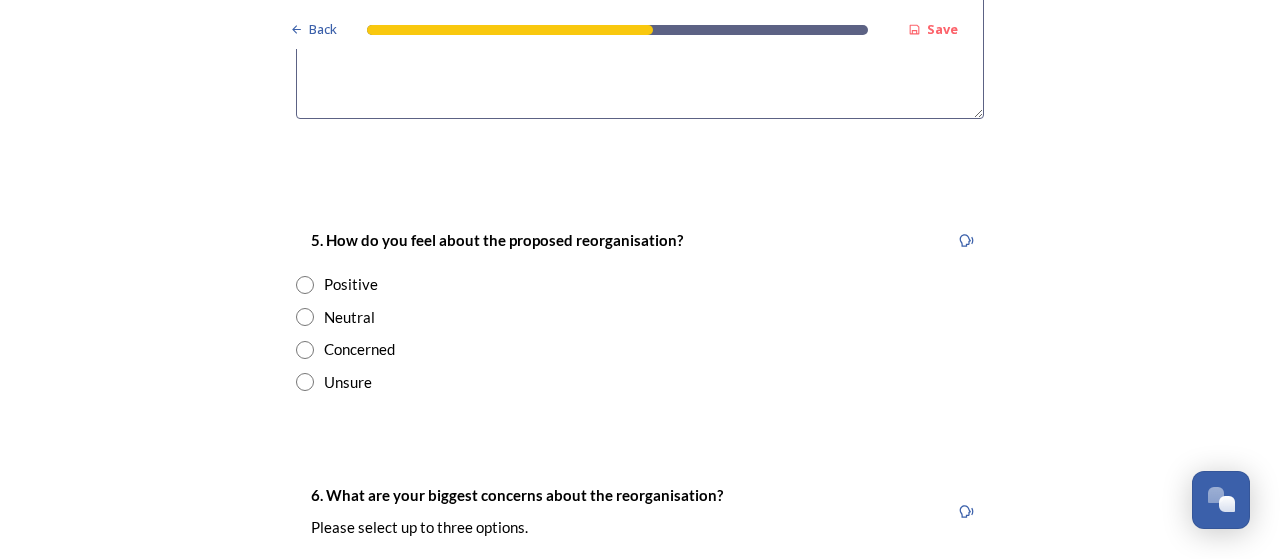 type on "I'm not sure I fully understand the impact this will have on the local community and in my role at A&W councils. I don't feel equipped to form an opinion to be honest!" 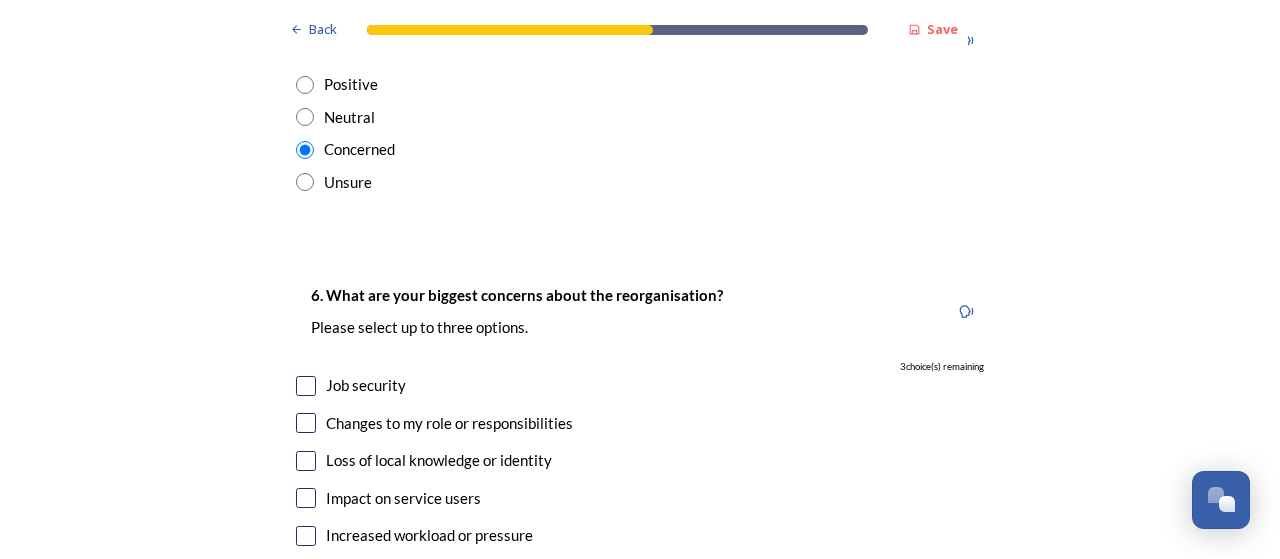 scroll, scrollTop: 3500, scrollLeft: 0, axis: vertical 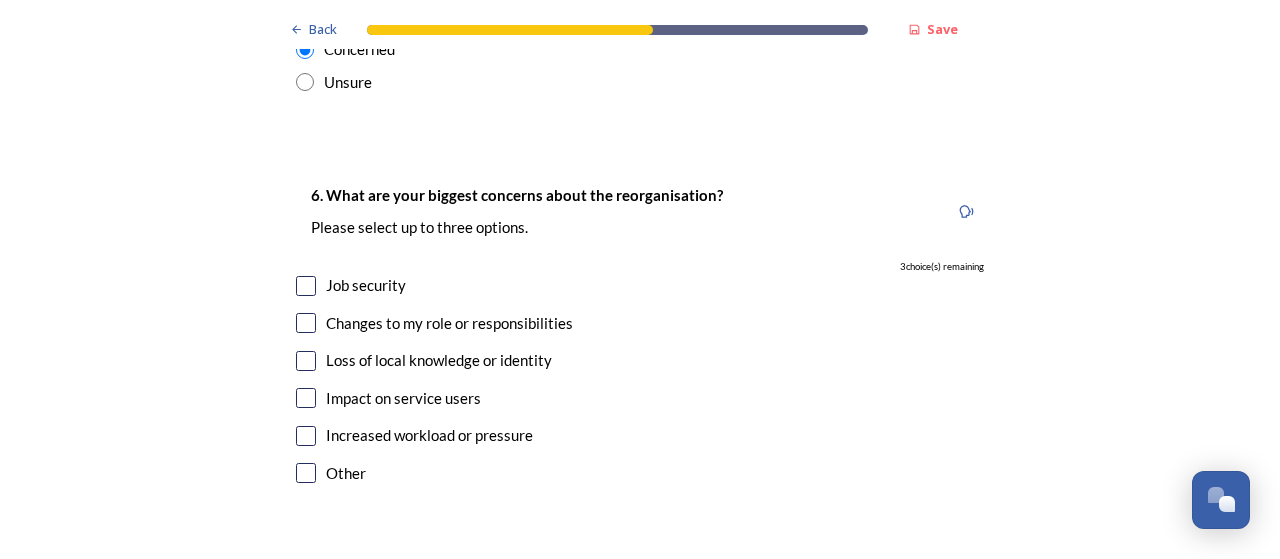 click at bounding box center (306, 436) 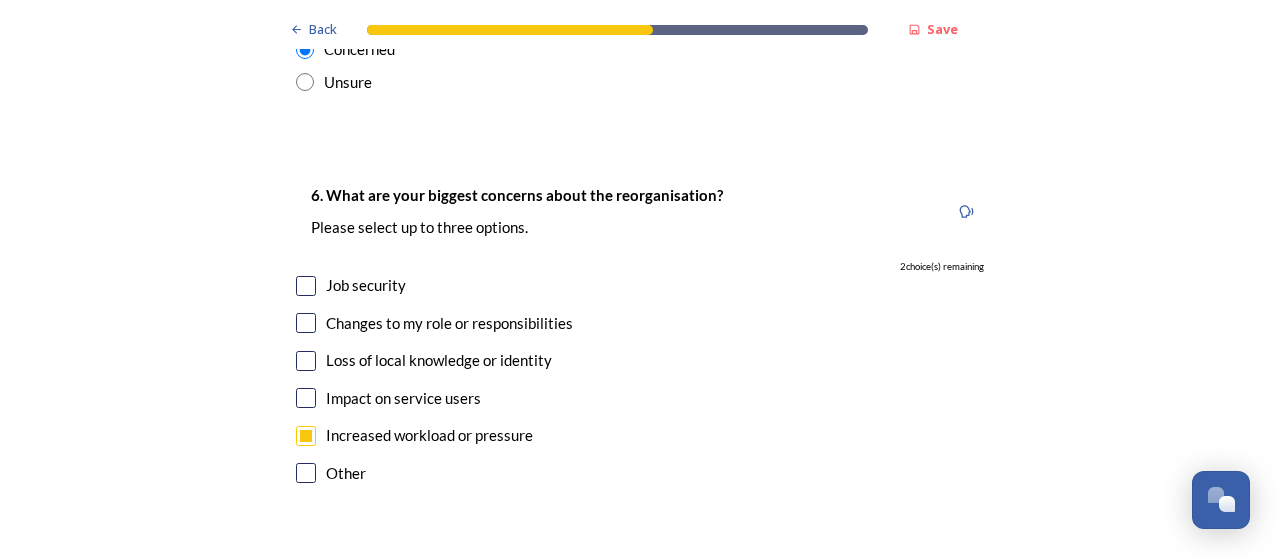 click at bounding box center [306, 323] 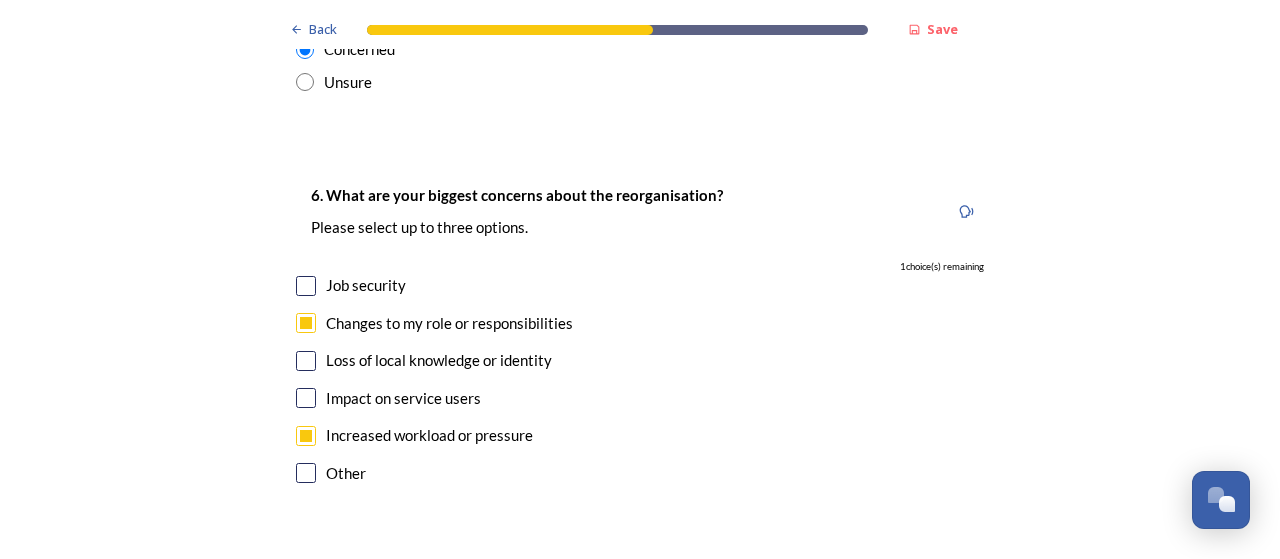 click at bounding box center [306, 323] 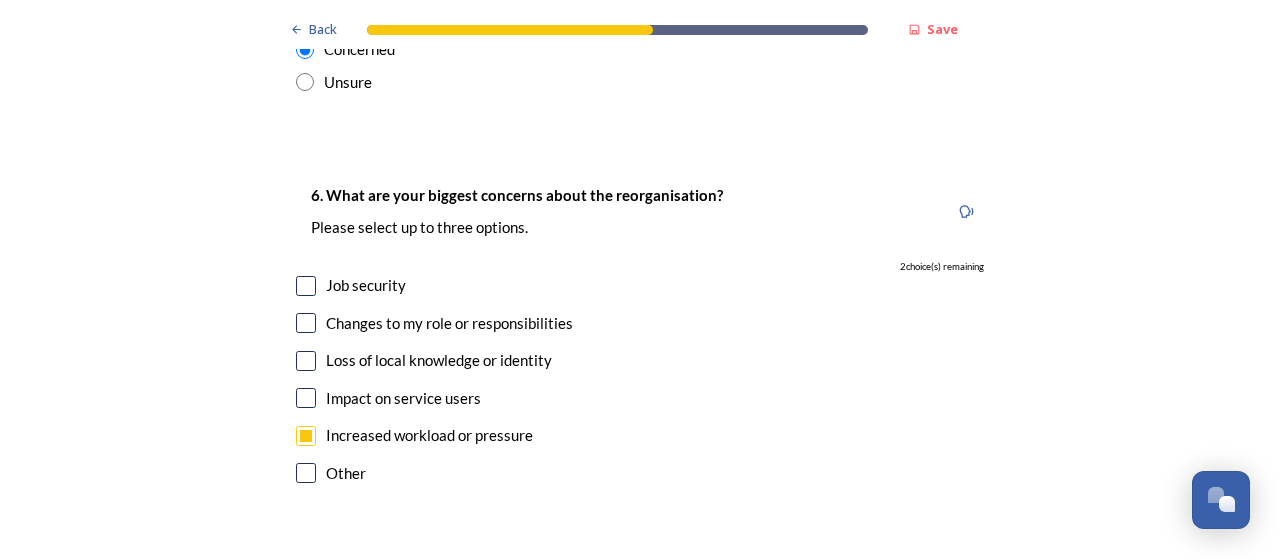 click at bounding box center [306, 323] 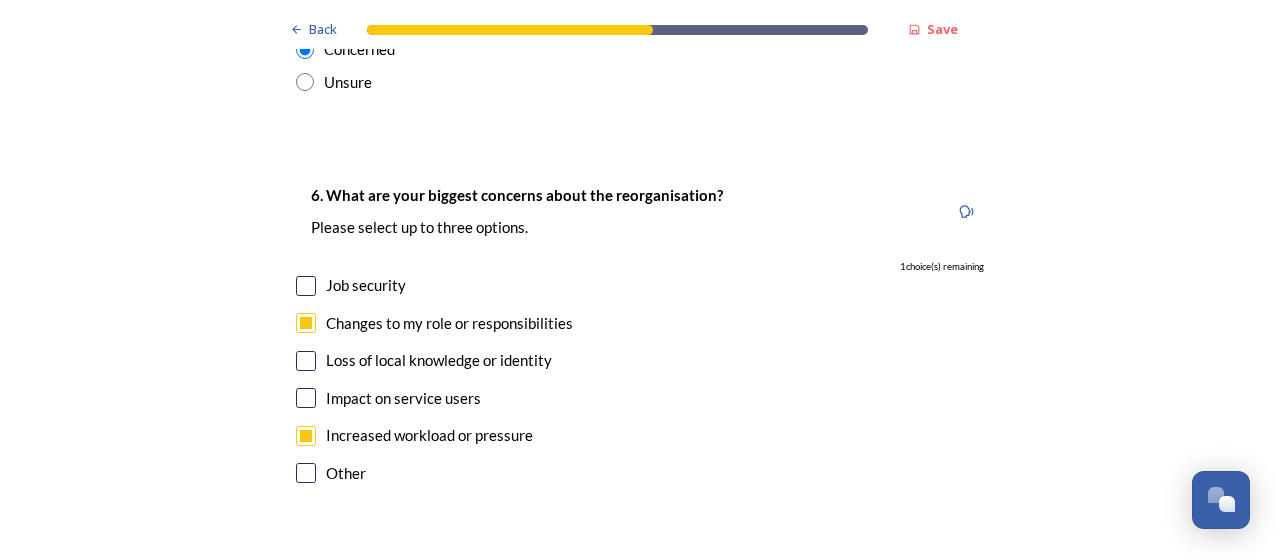 click at bounding box center [306, 323] 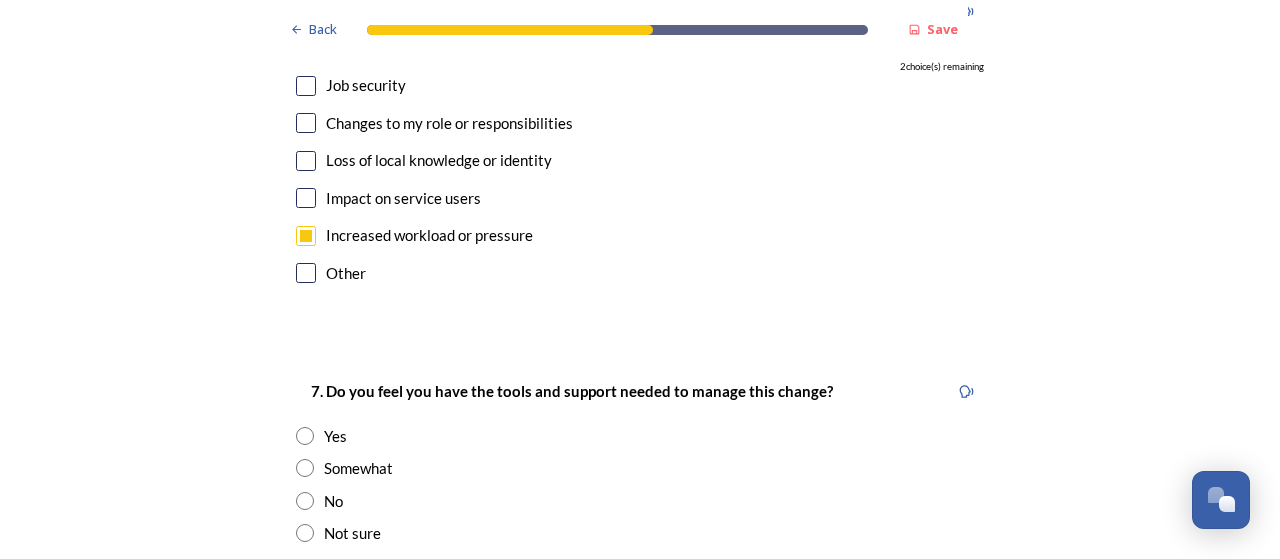 scroll, scrollTop: 3800, scrollLeft: 0, axis: vertical 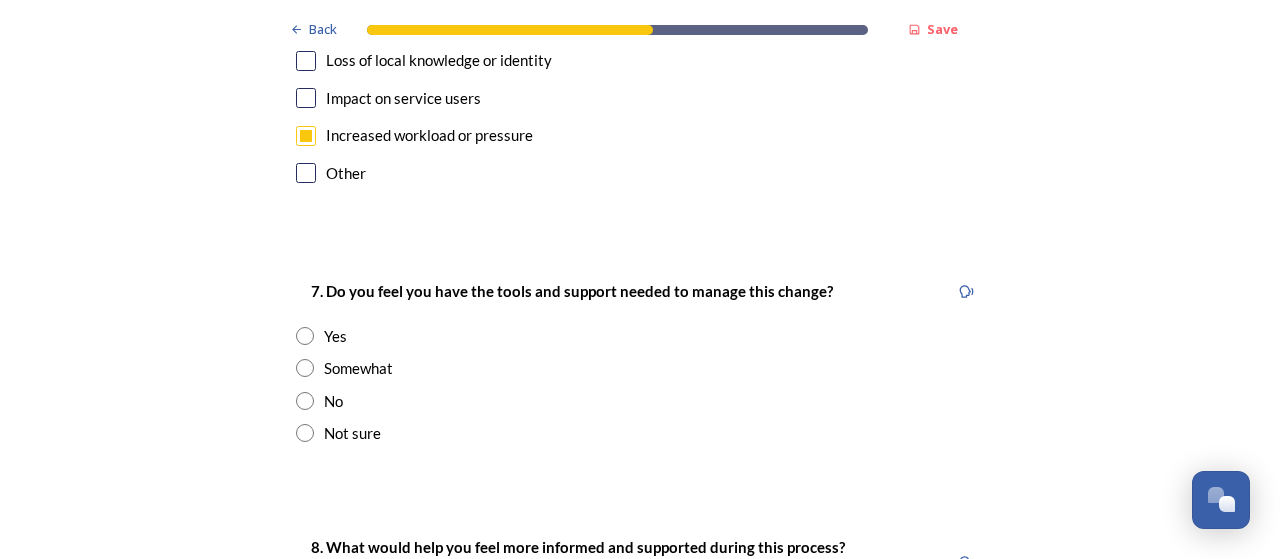 click at bounding box center [305, 368] 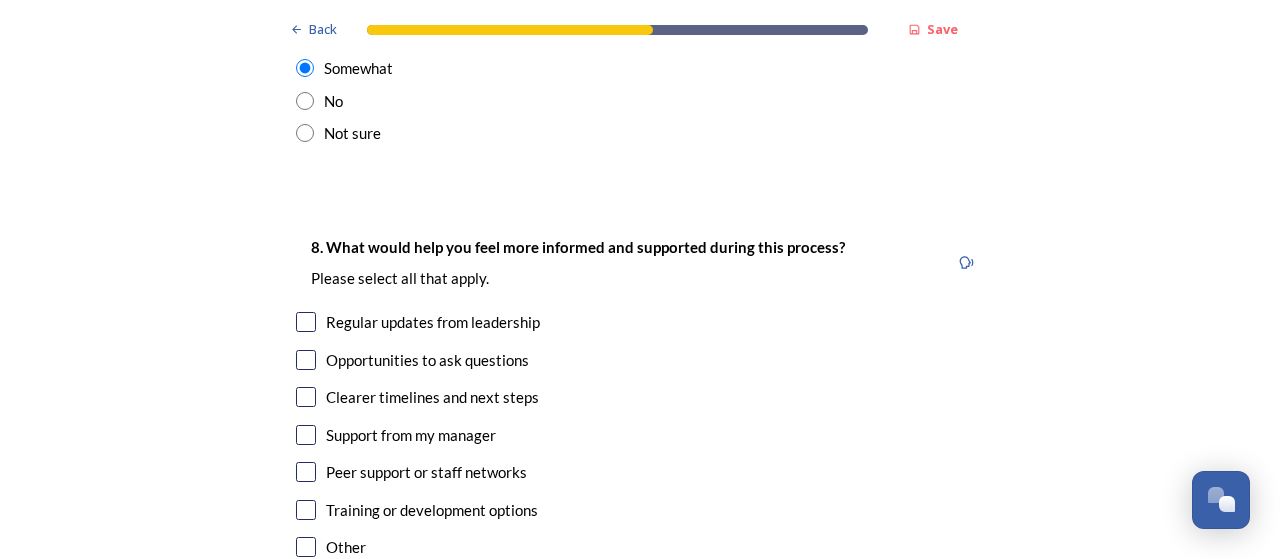 scroll, scrollTop: 4200, scrollLeft: 0, axis: vertical 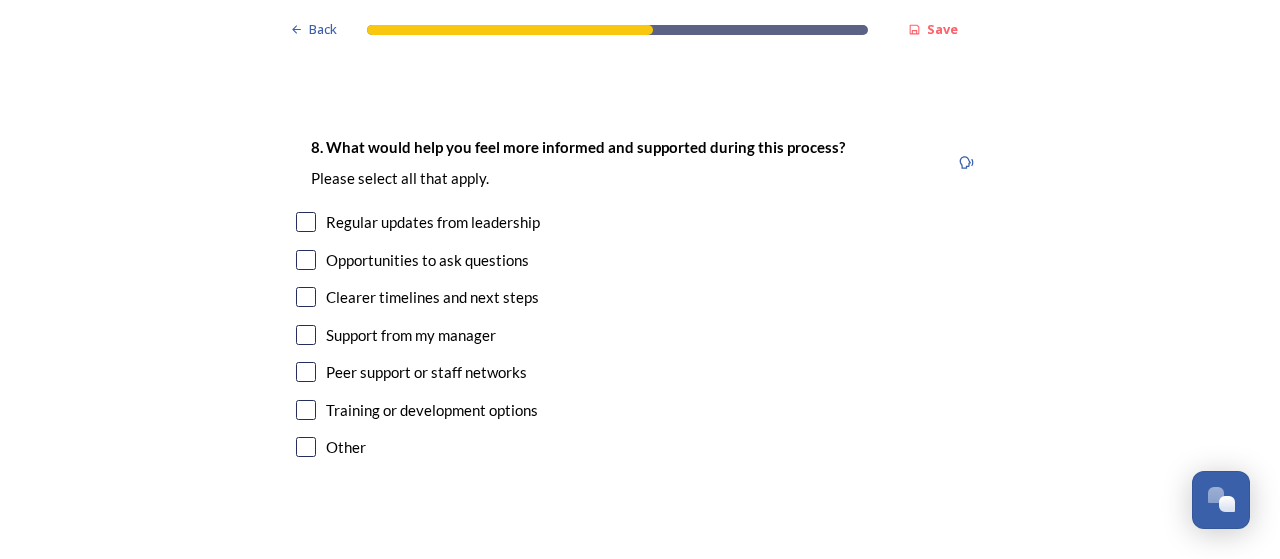 click at bounding box center (306, 222) 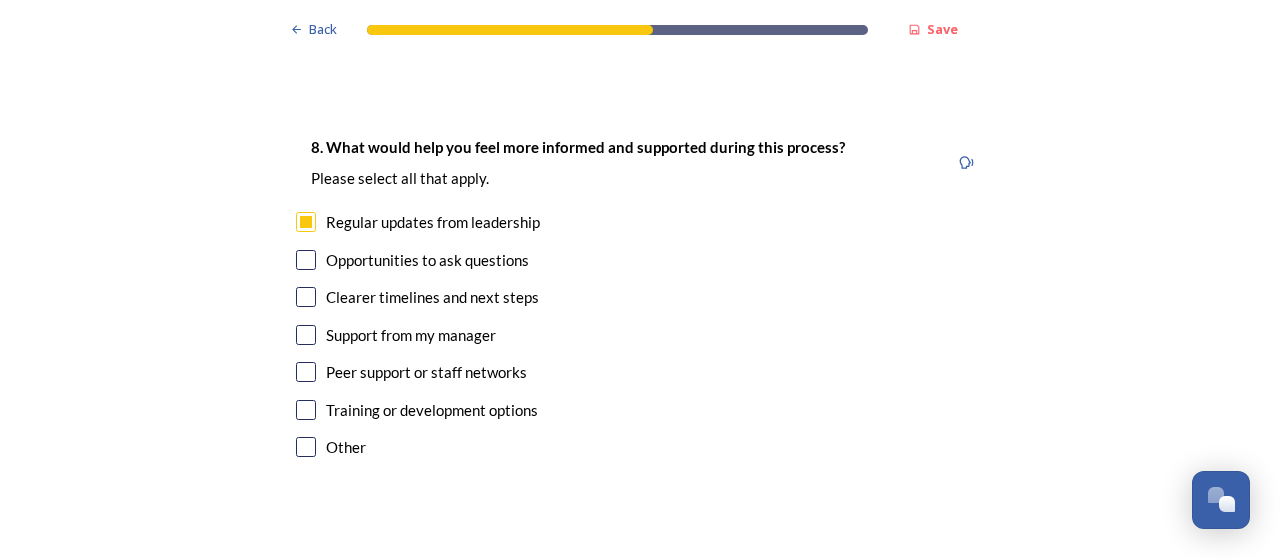 click at bounding box center (306, 410) 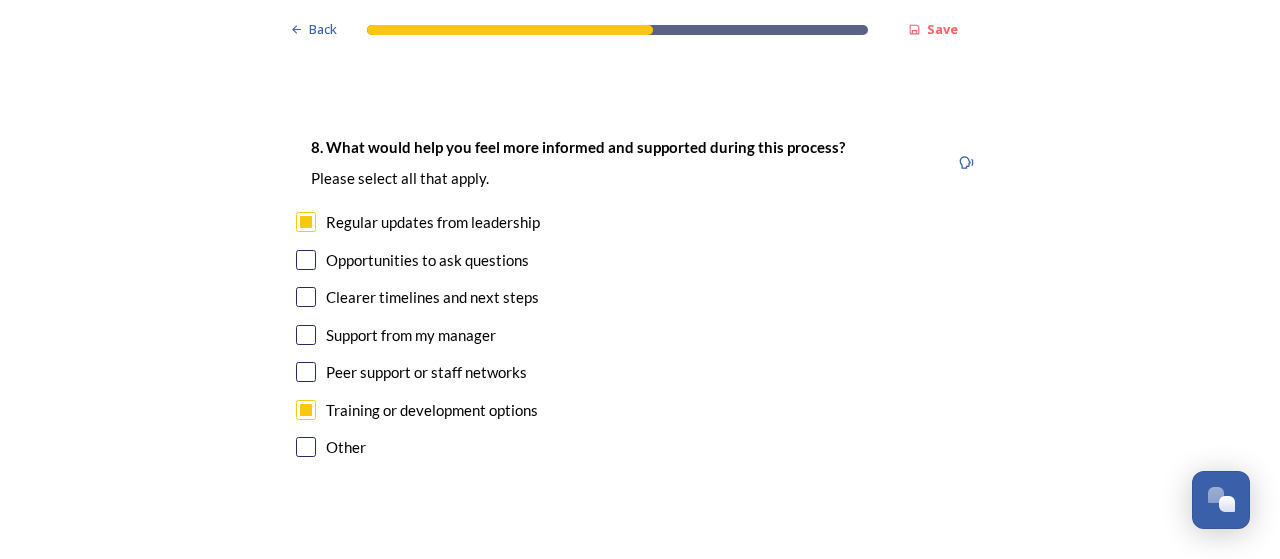 click at bounding box center [306, 297] 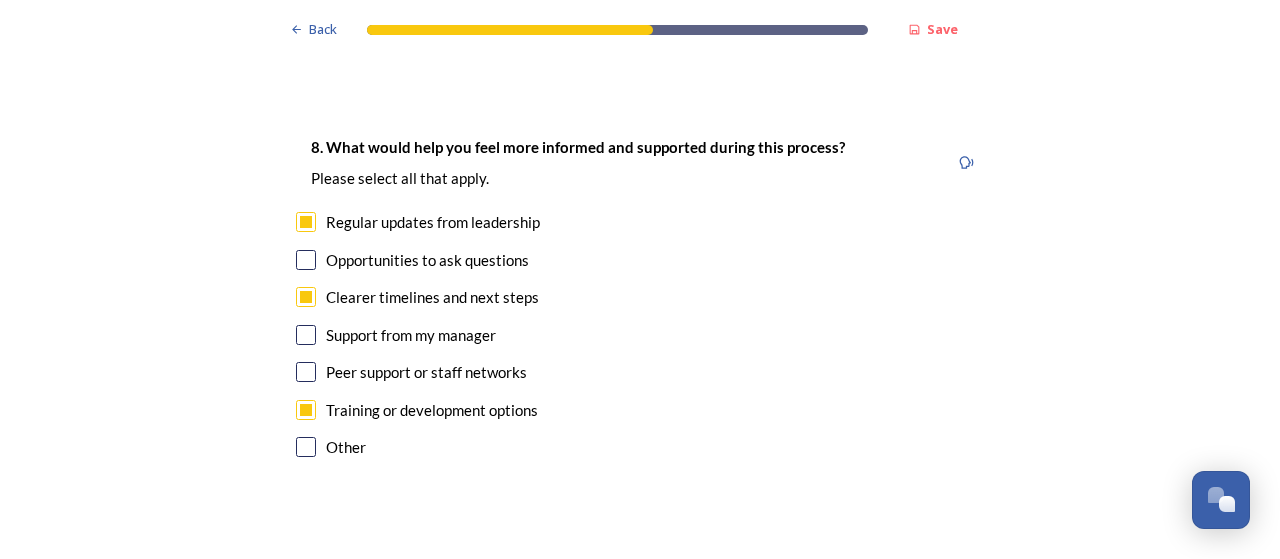 click at bounding box center (306, 297) 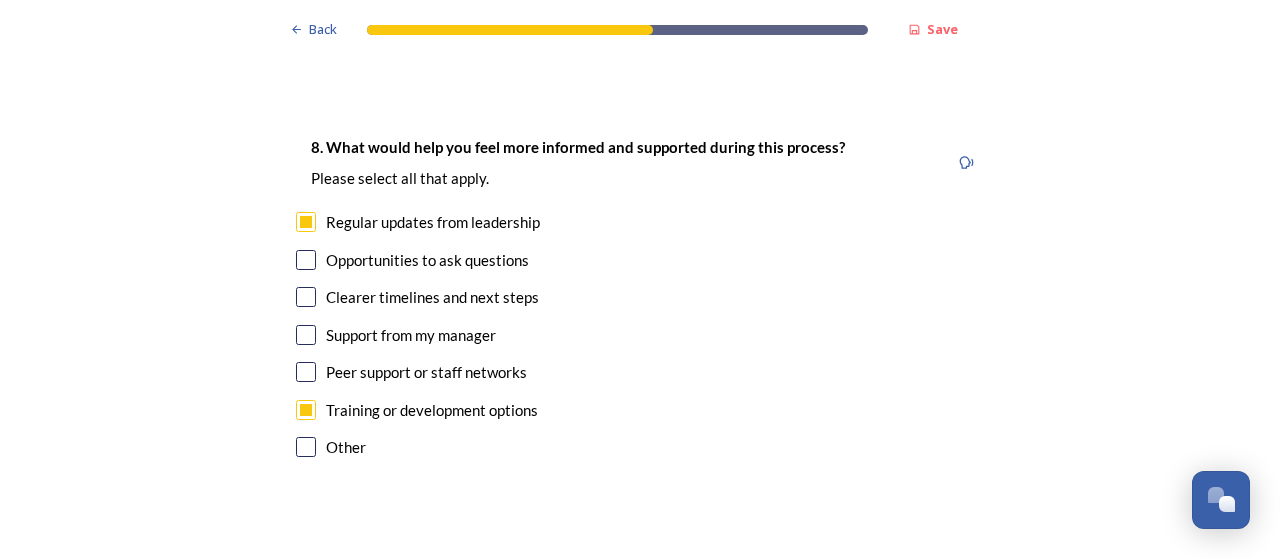 click at bounding box center [306, 297] 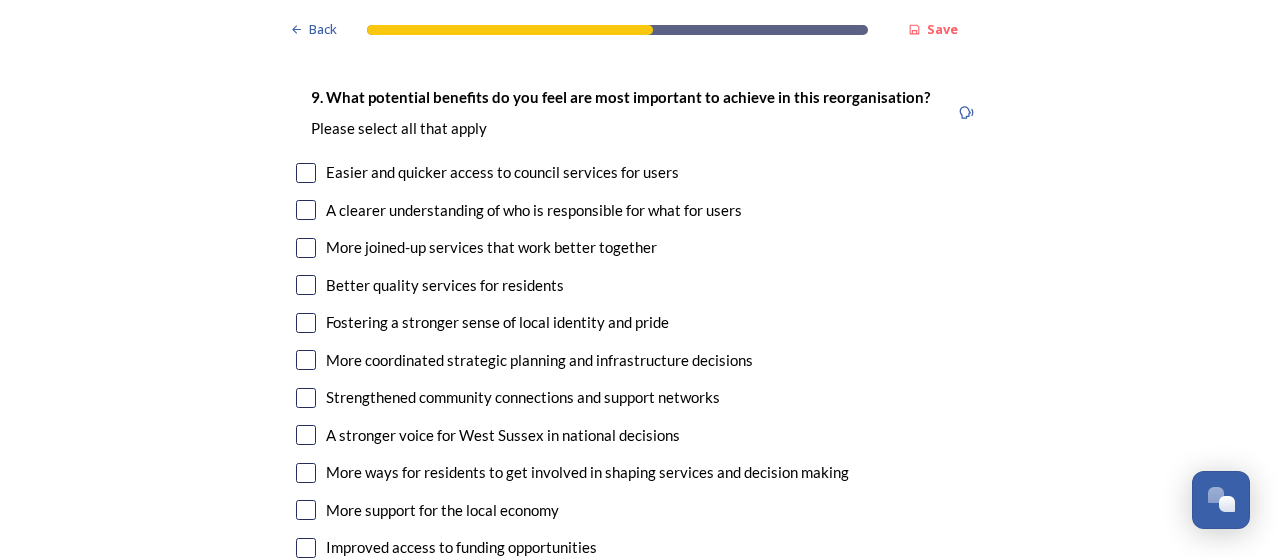 scroll, scrollTop: 4700, scrollLeft: 0, axis: vertical 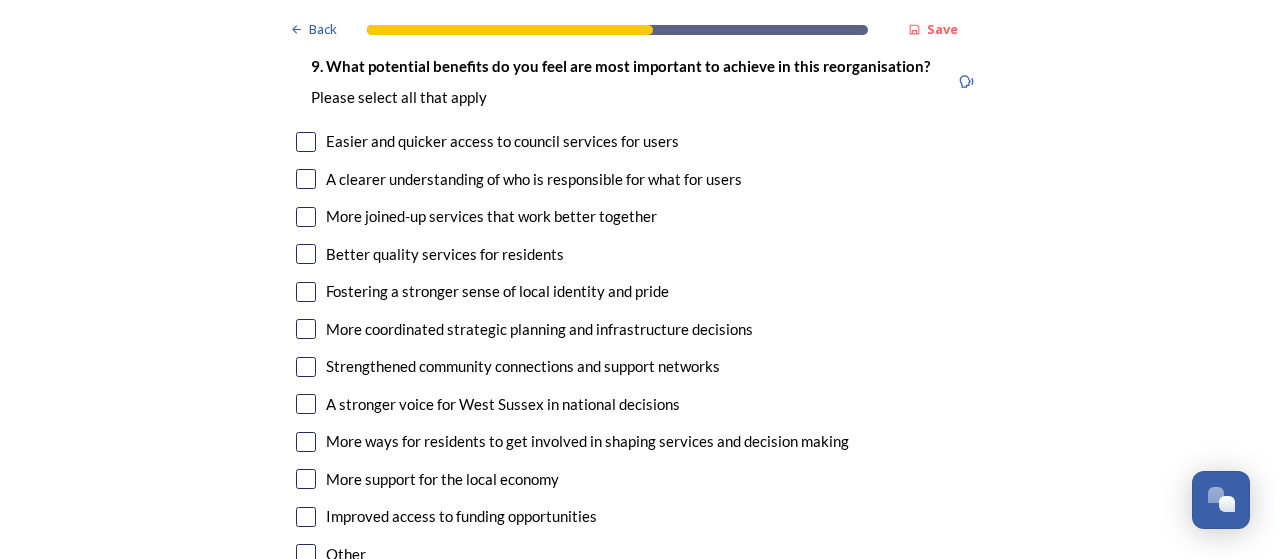 click at bounding box center [306, 217] 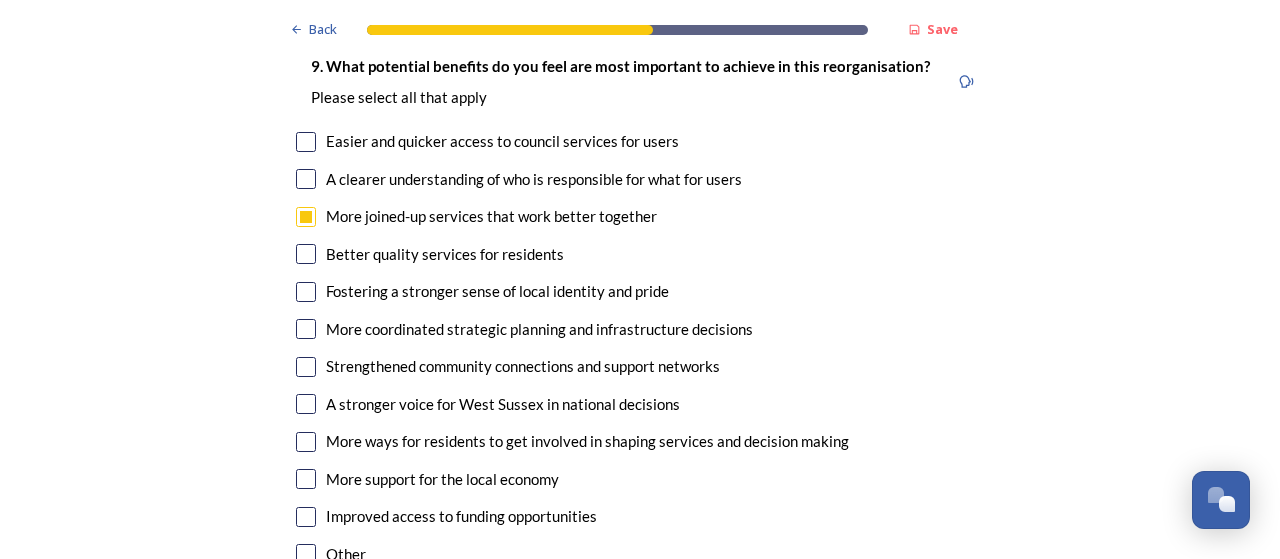 click at bounding box center (306, 254) 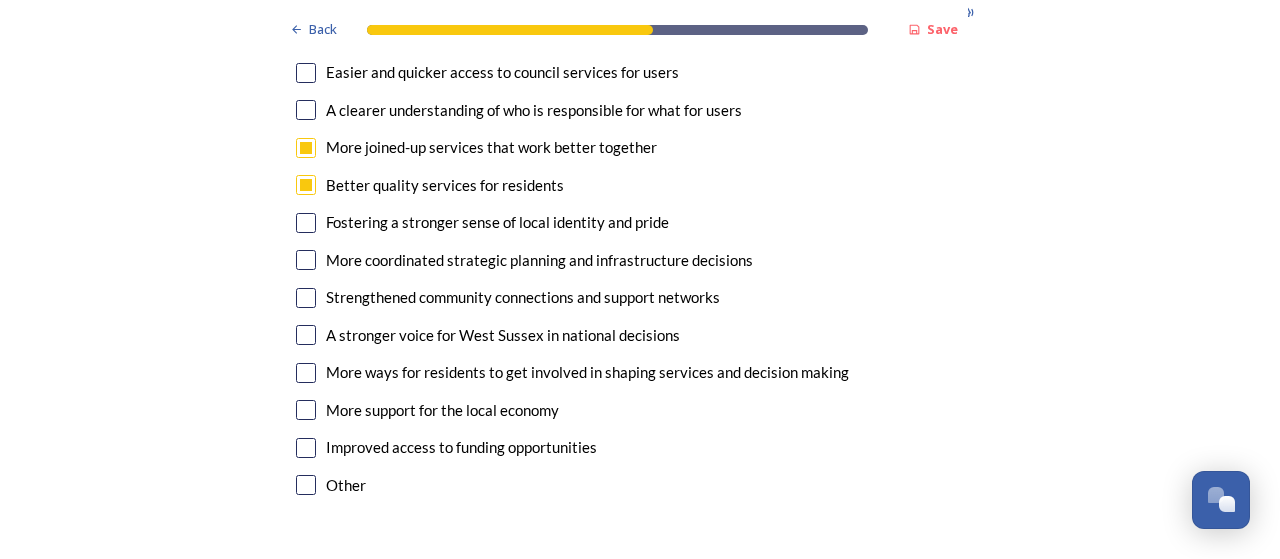 scroll, scrollTop: 4800, scrollLeft: 0, axis: vertical 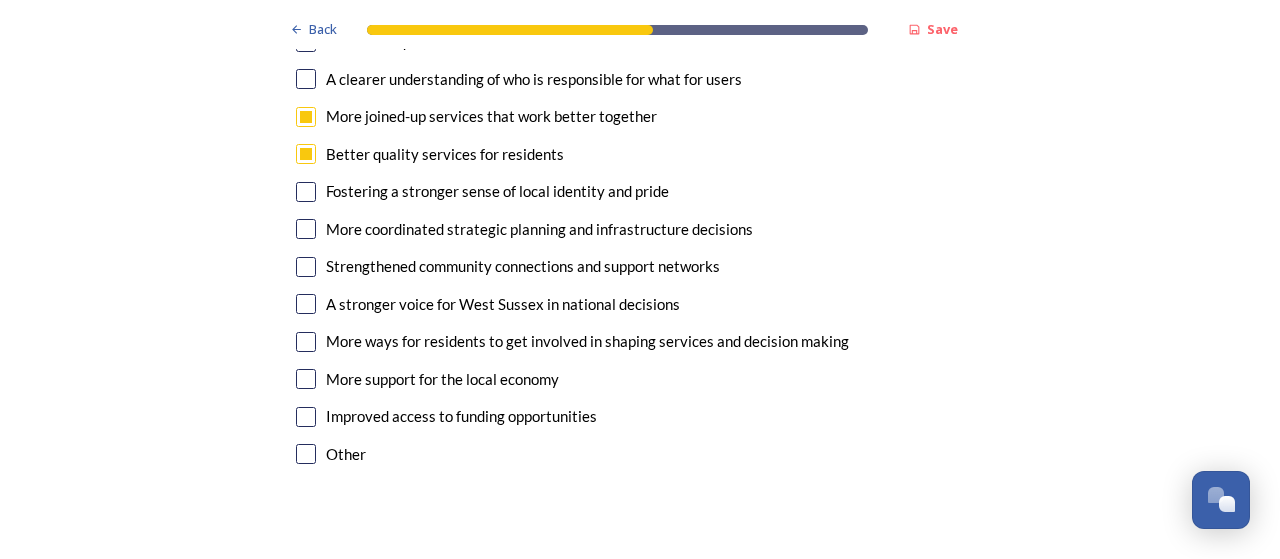 click at bounding box center (306, 267) 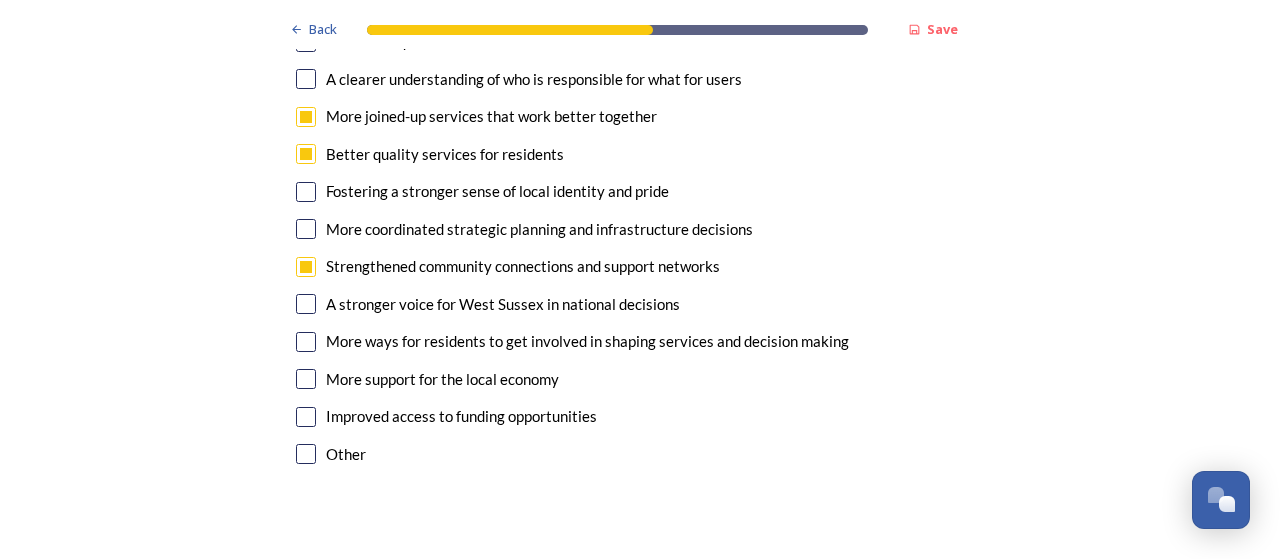 click at bounding box center (306, 379) 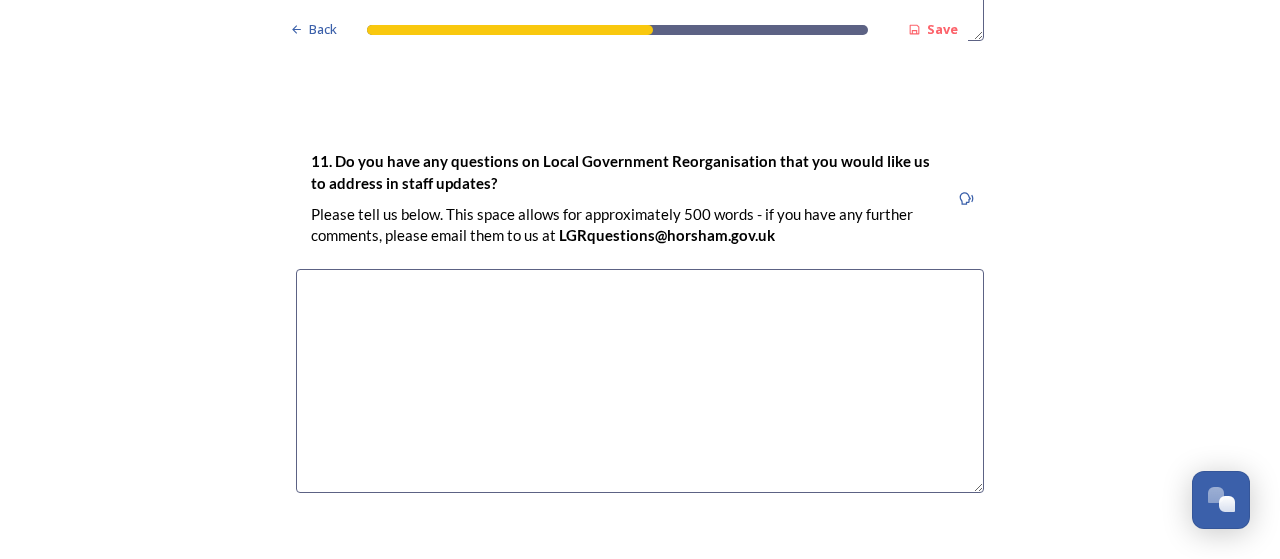 scroll, scrollTop: 5700, scrollLeft: 0, axis: vertical 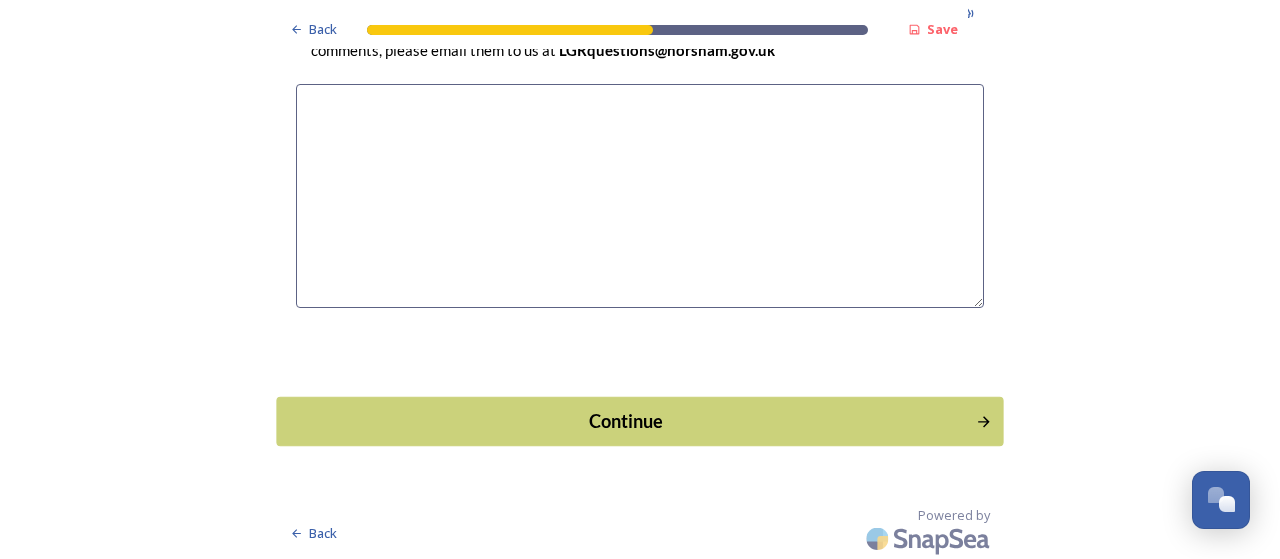 click on "Continue" at bounding box center (626, 421) 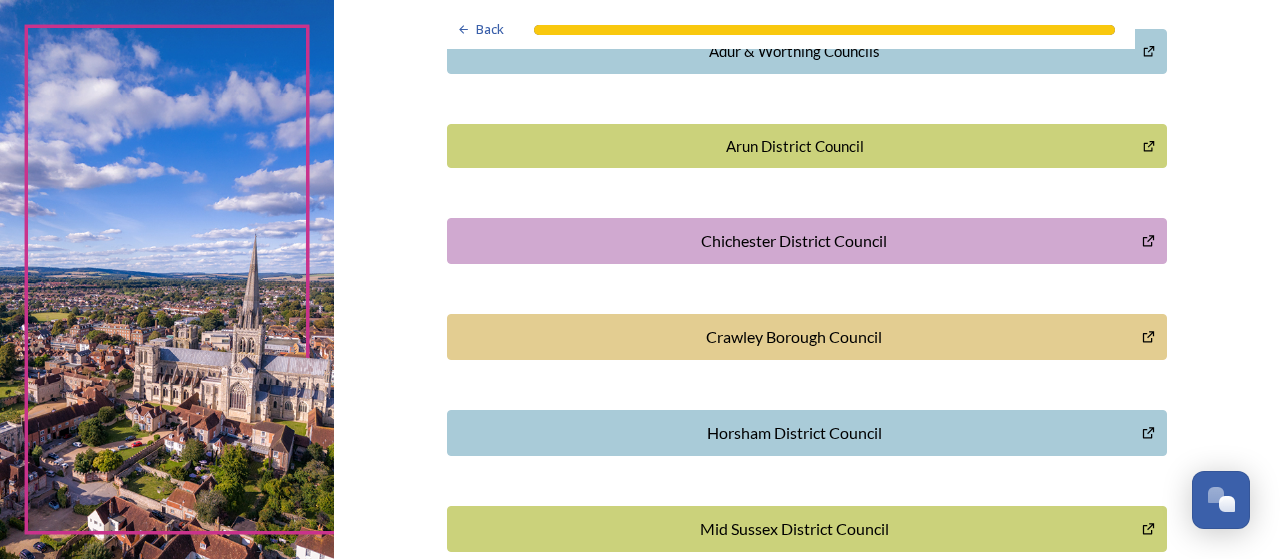 scroll, scrollTop: 400, scrollLeft: 0, axis: vertical 